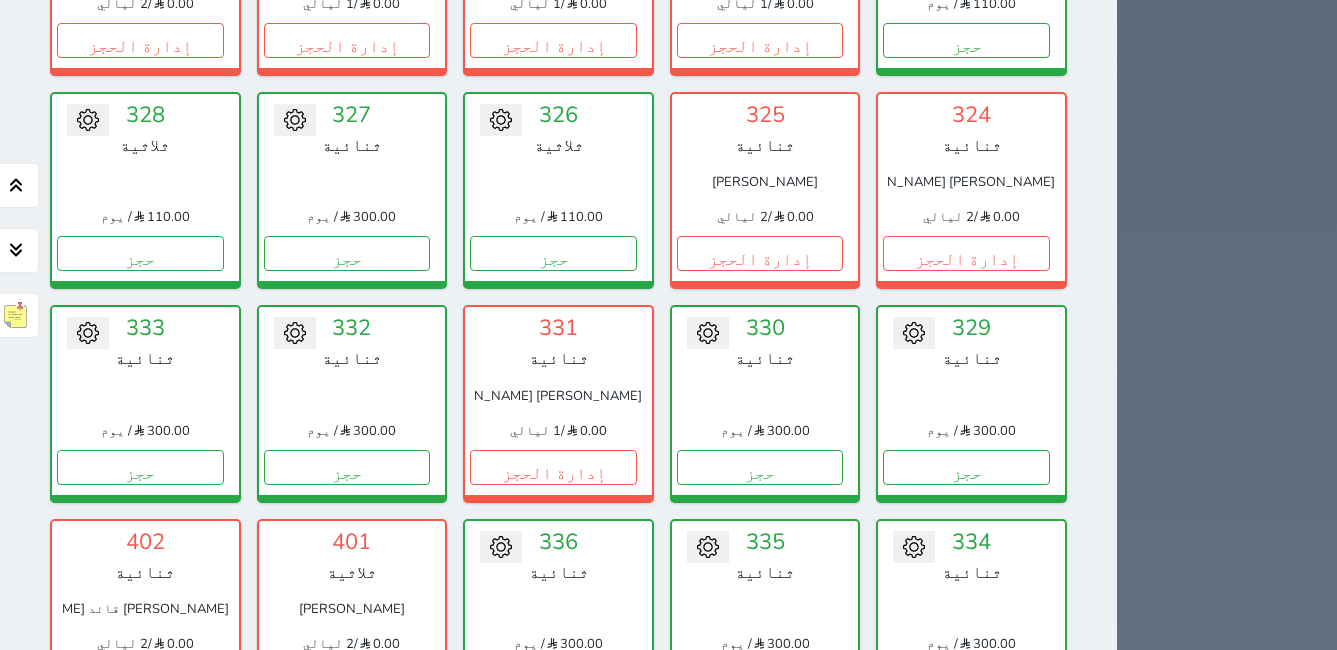 scroll, scrollTop: 4318, scrollLeft: 0, axis: vertical 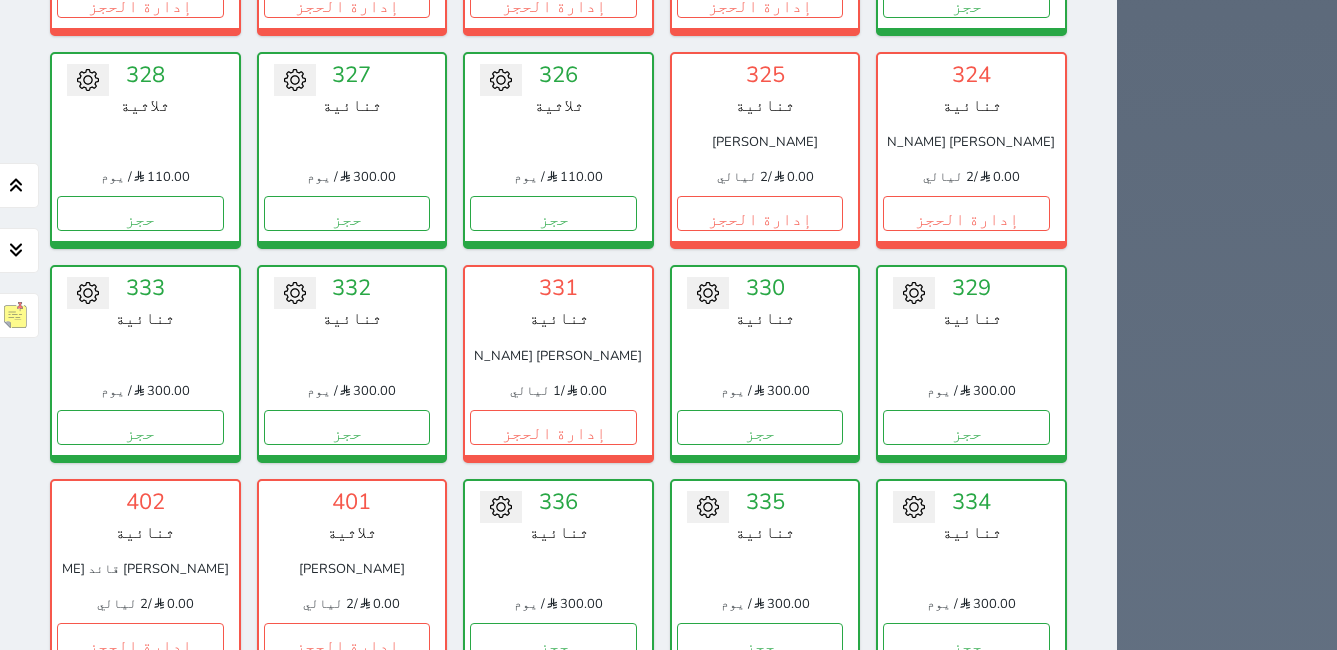 click on "إدارة الحجز" at bounding box center [760, 1281] 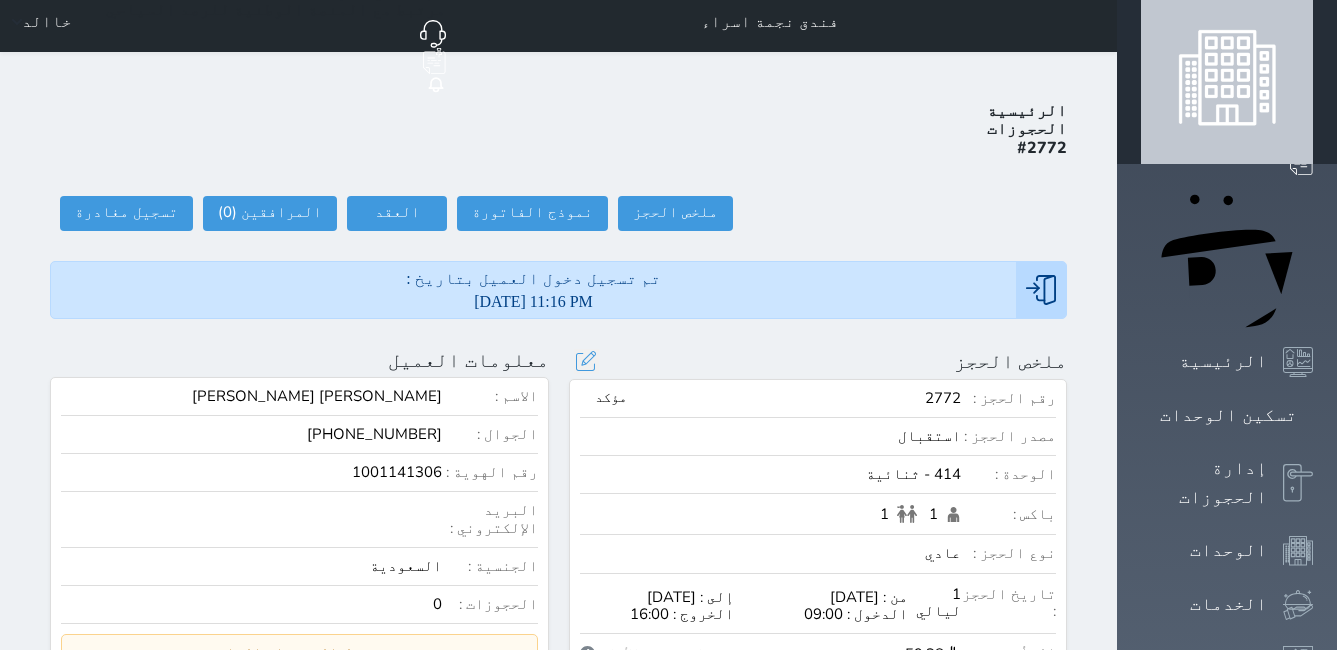 scroll, scrollTop: 0, scrollLeft: 0, axis: both 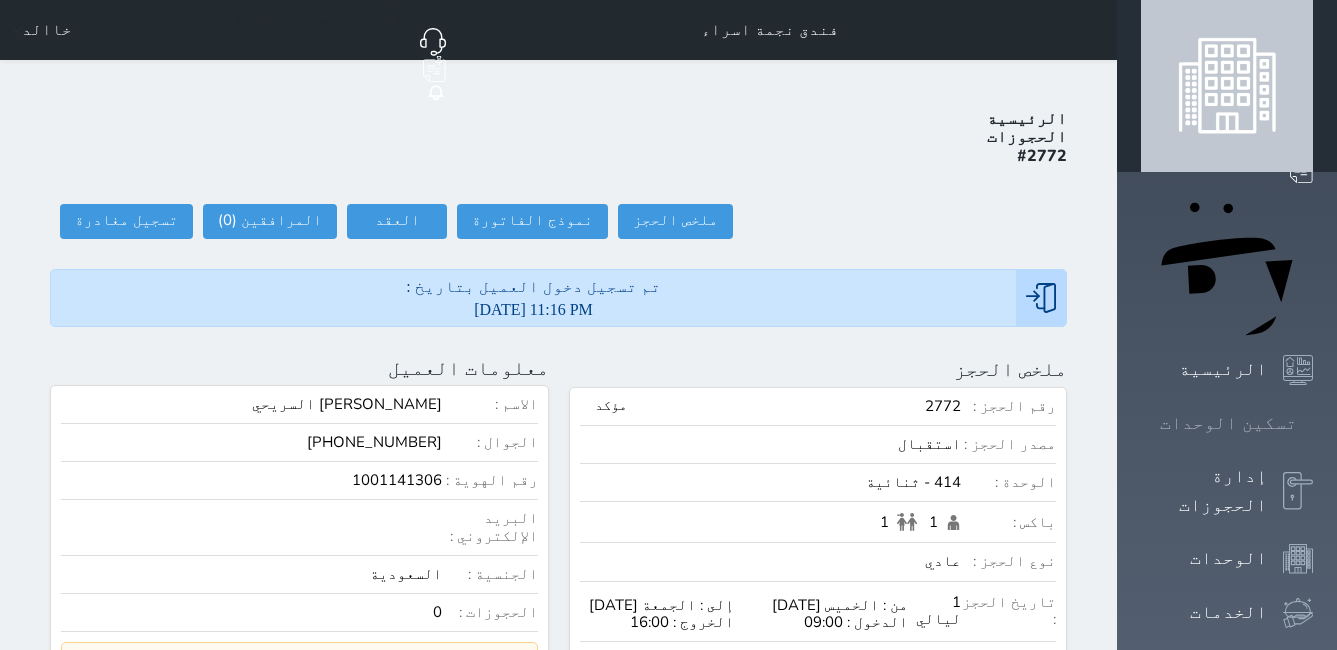 click 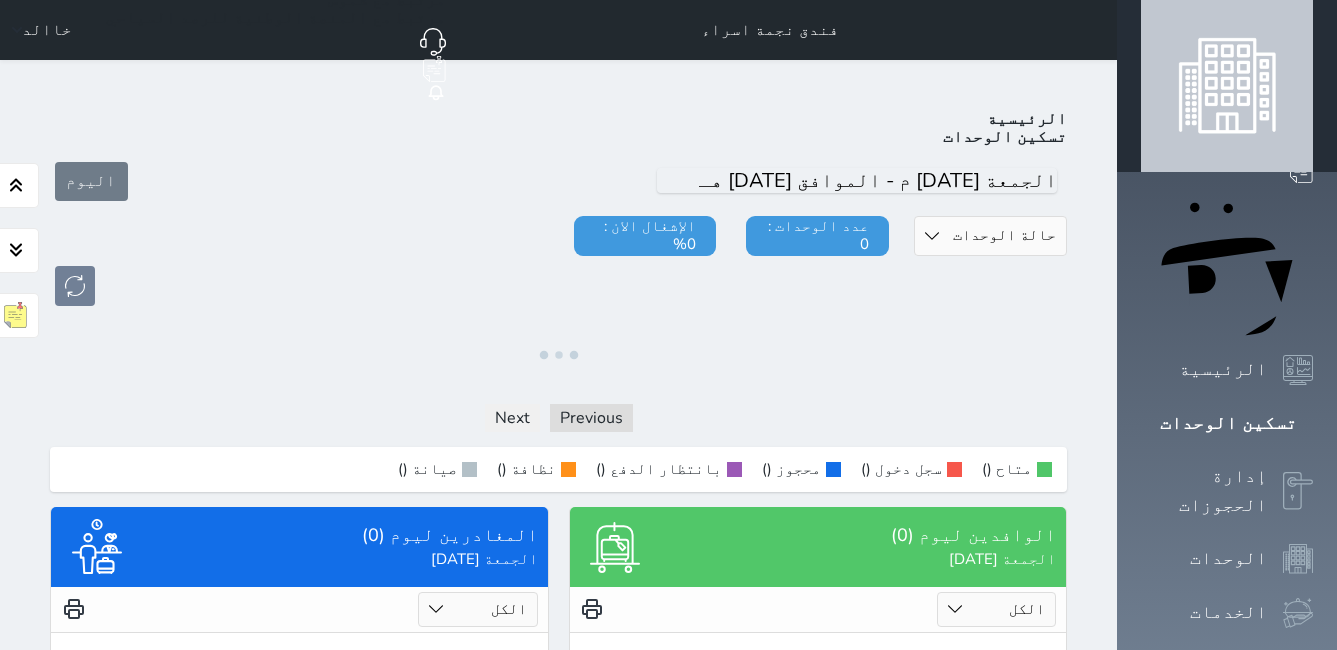 drag, startPoint x: 948, startPoint y: 311, endPoint x: 1045, endPoint y: 293, distance: 98.65597 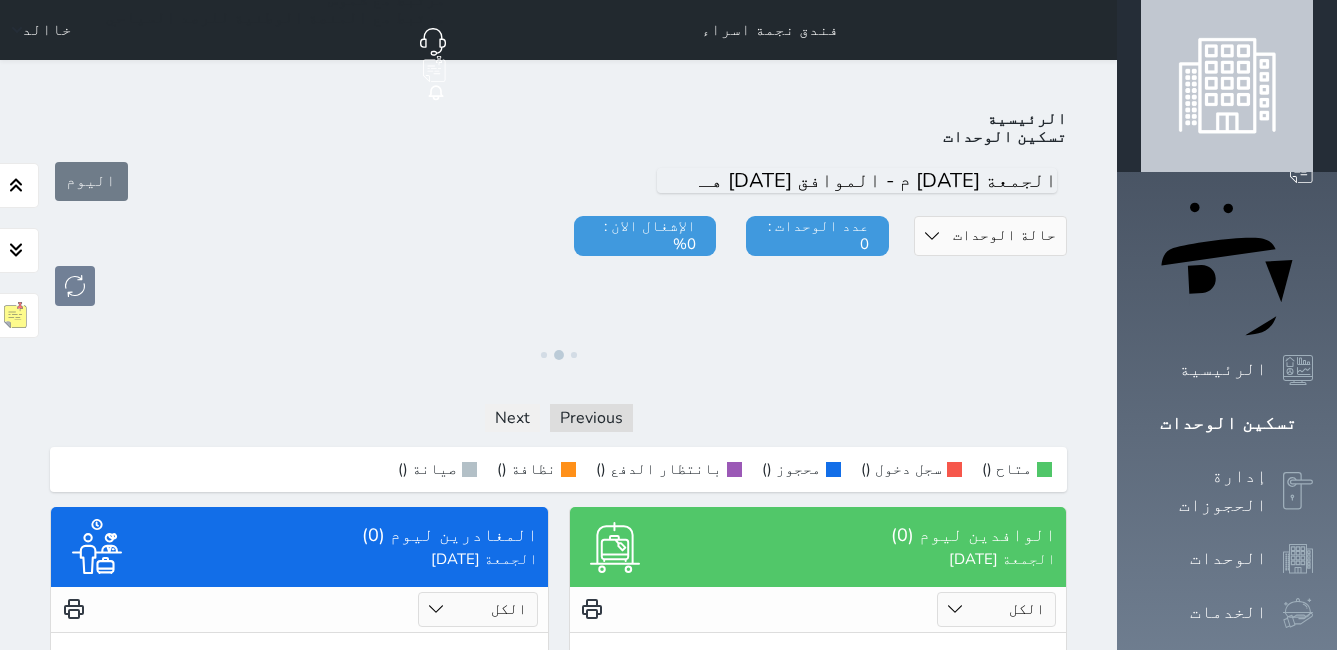 click on "الرئيسية   تسكين الوحدات       اليوم     حالة الوحدات متاح تحت التنظيف تحت الصيانة سجل دخول  لم يتم تسجيل الدخول   عدد الوحدات : 0   الإشغال الان : 0%                   ملاحظات فريق العمل       حفظ   Previous    Next     متاح ()   سجل دخول ()   محجوز ()   بانتظار الدفع ()   نظافة ()   صيانة ()         تقرير استلام     الوافدين ليوم (0)   الجمعة  2025/07/11     الكل   لم يسجل دخول   تم الدخول       لايوجد عملاء وافدين   عرض الوافدين       المغادرين ليوم (0)   الجمعة  2025/07/11     الكل   تم الدخول   تم المغادرة       لايوجد عملاء مغادرين   عرض المغادرين           تقرير استلام                     2025-07-11 06:11" at bounding box center (558, 457) 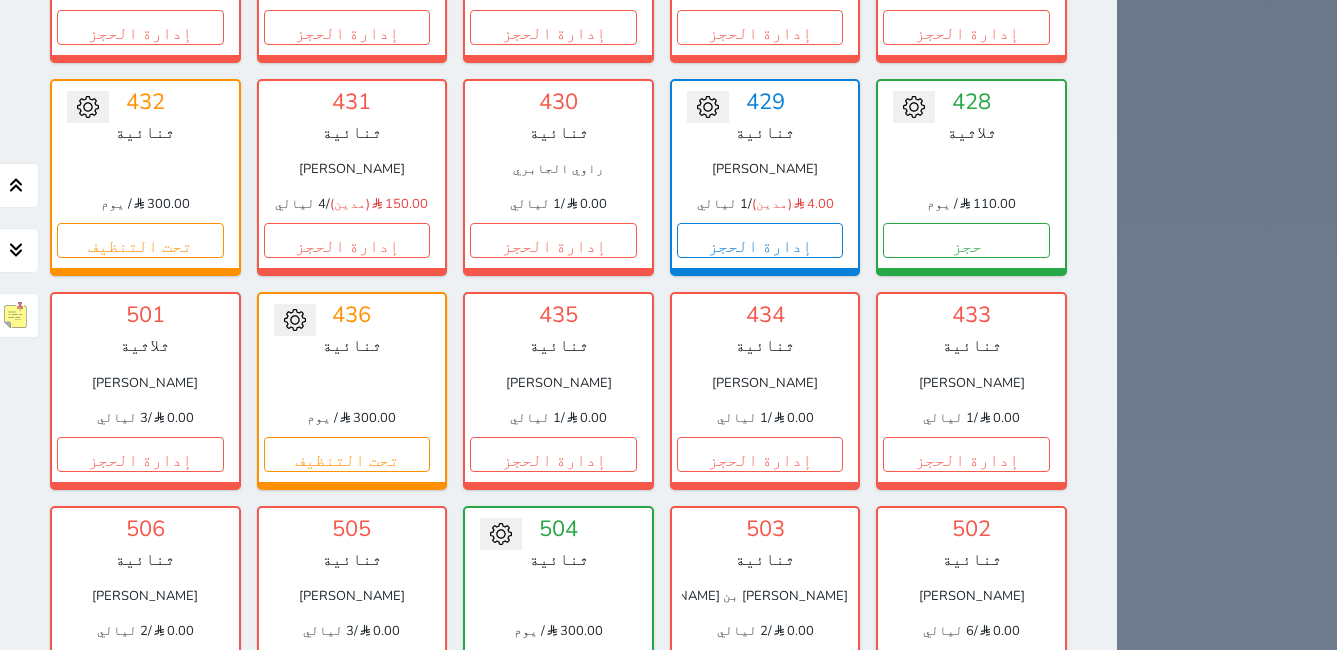 scroll, scrollTop: 6047, scrollLeft: 0, axis: vertical 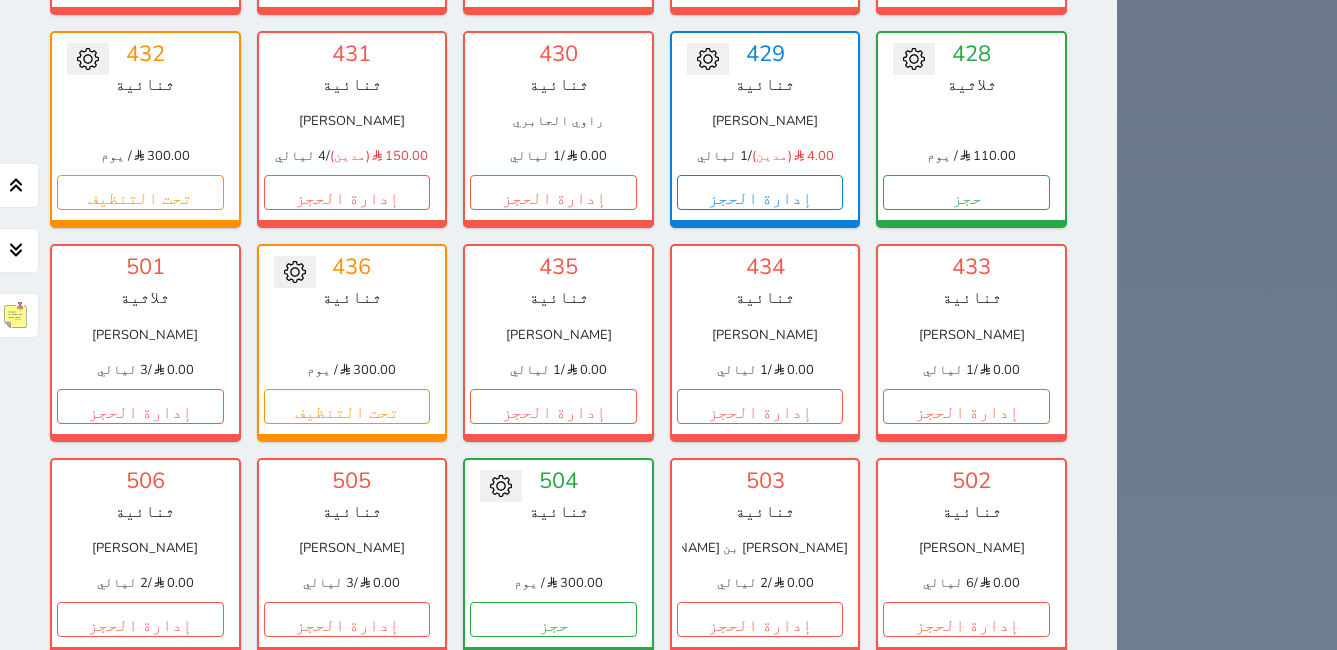 click on "إدارة الحجز" at bounding box center (966, 1687) 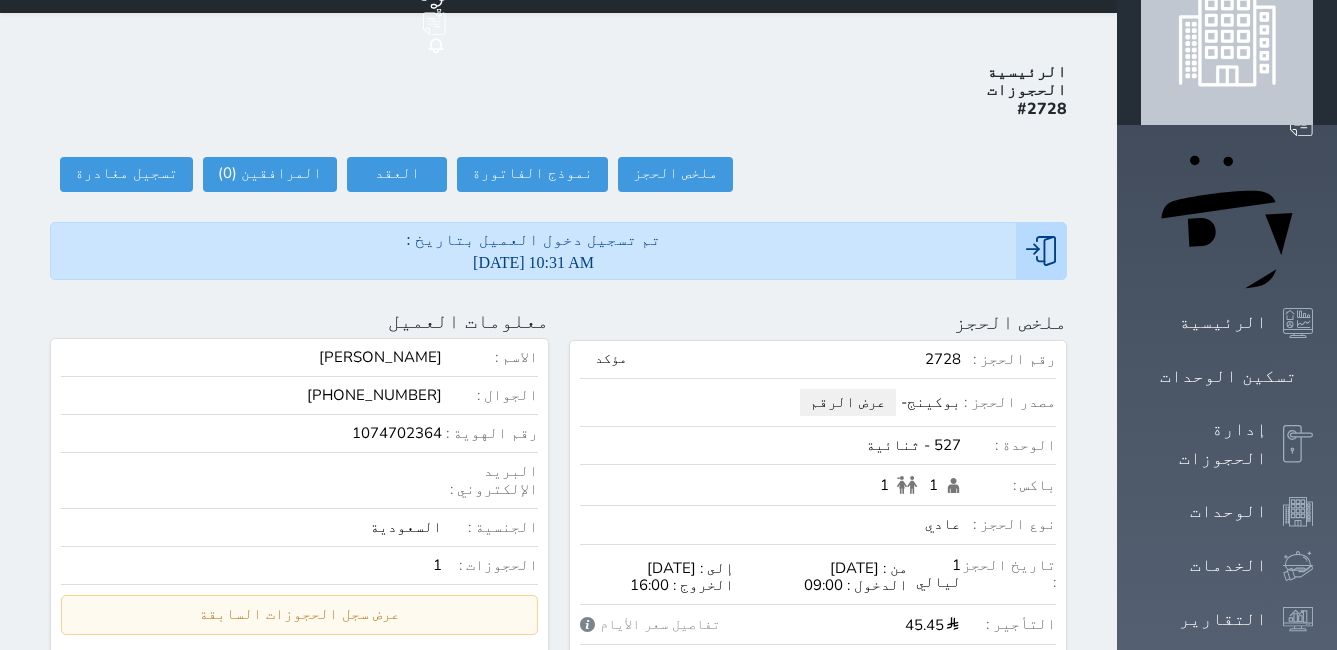 scroll, scrollTop: 0, scrollLeft: 0, axis: both 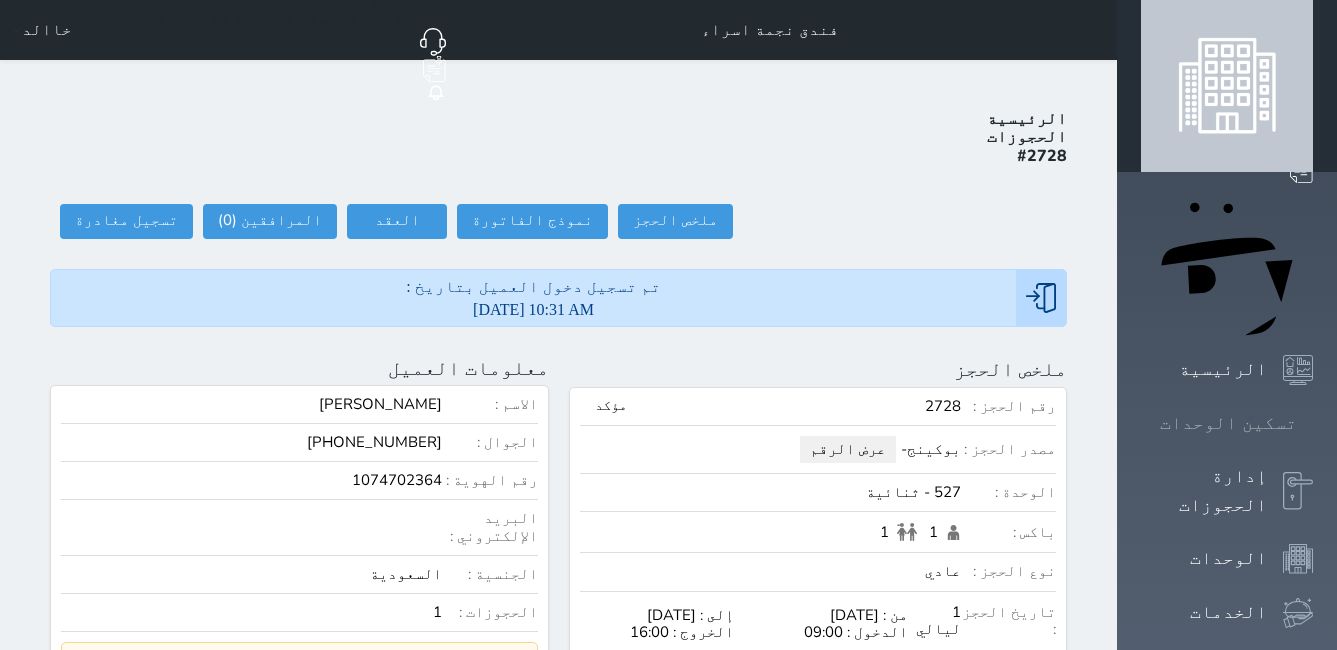 click 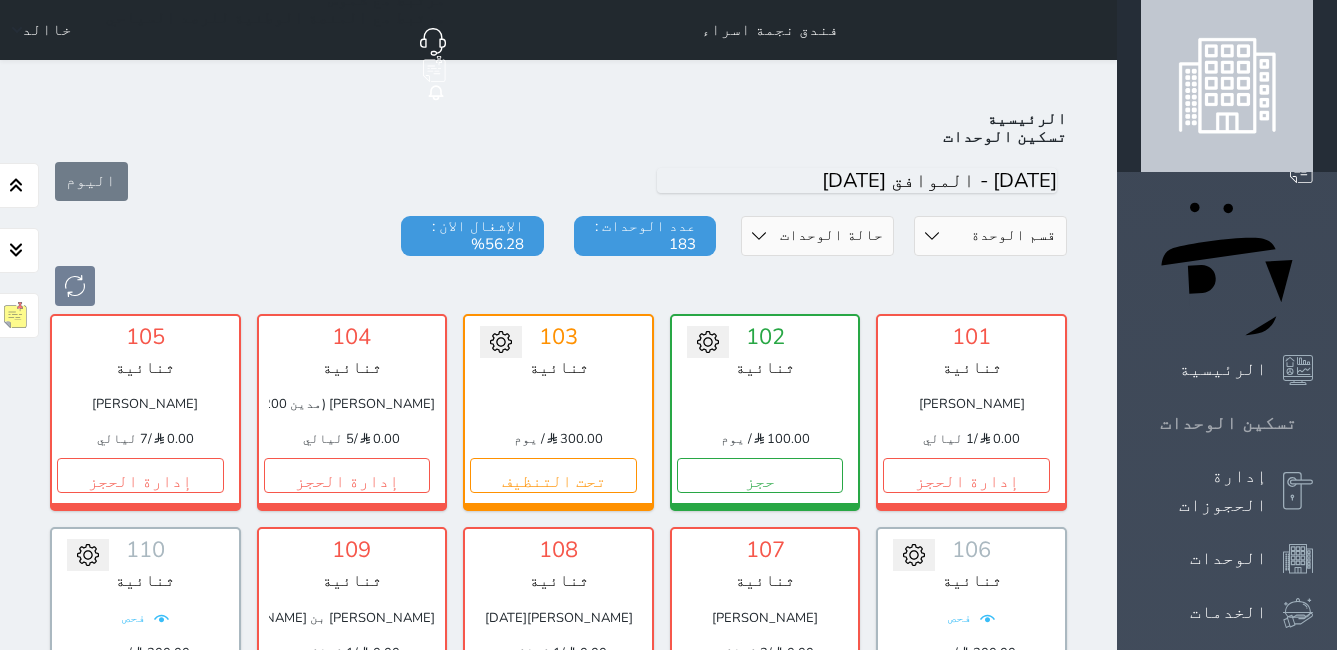 scroll, scrollTop: 78, scrollLeft: 0, axis: vertical 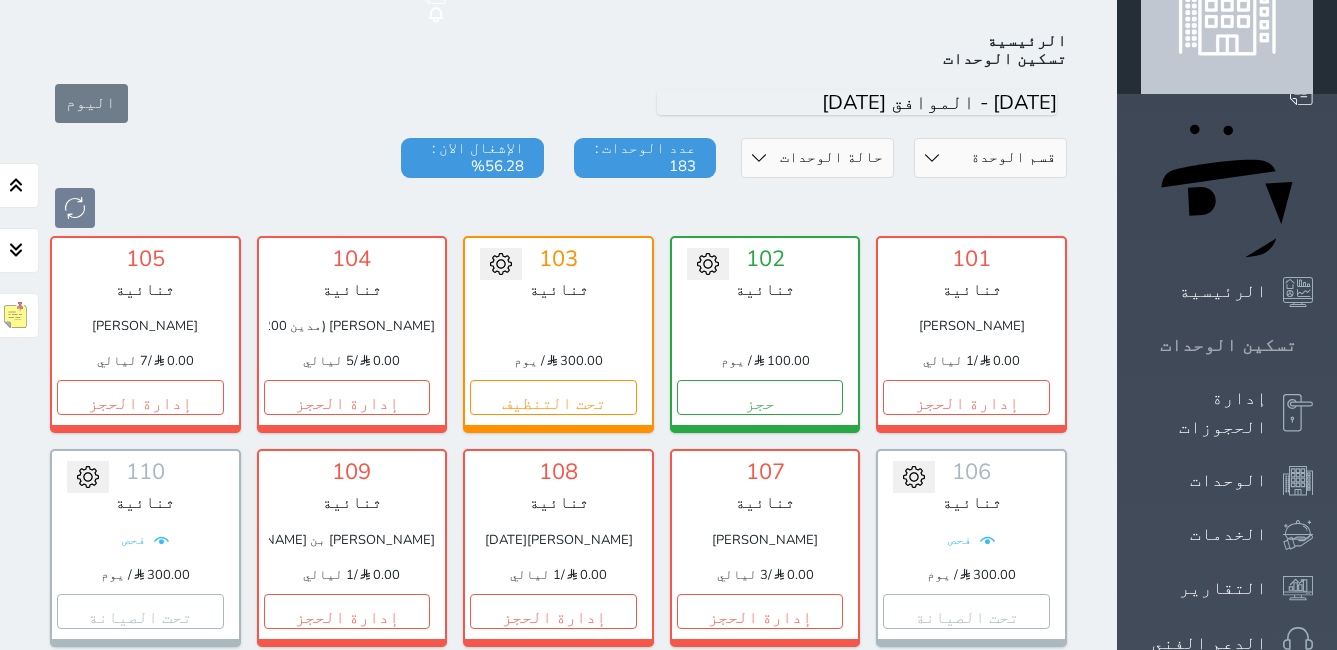 click on "تسكين الوحدات" at bounding box center [1227, 345] 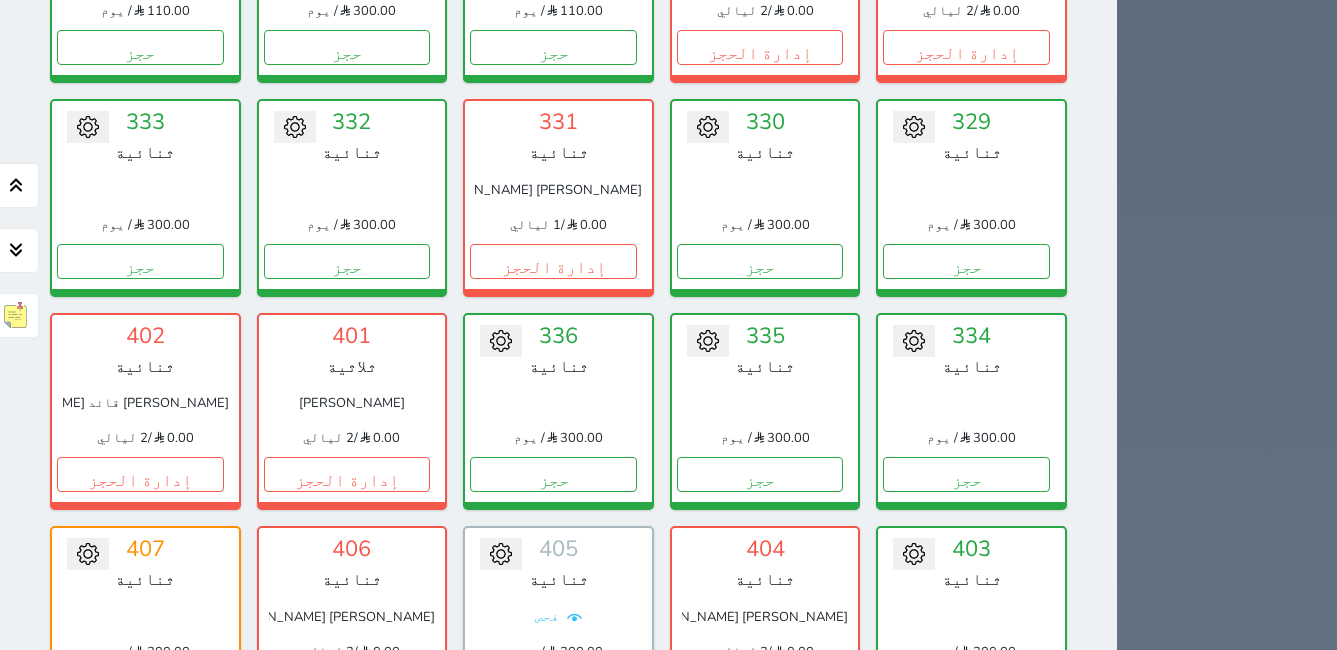 scroll, scrollTop: 4378, scrollLeft: 0, axis: vertical 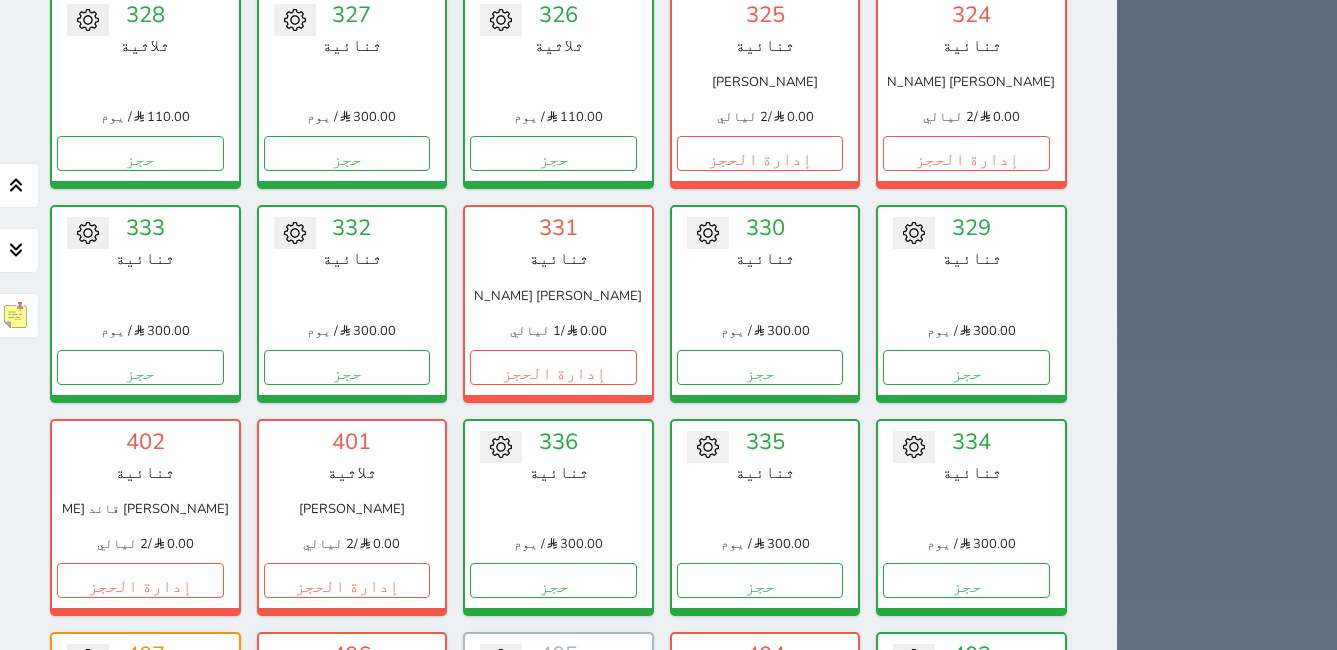 click on "إدارة الحجز" at bounding box center (140, 1221) 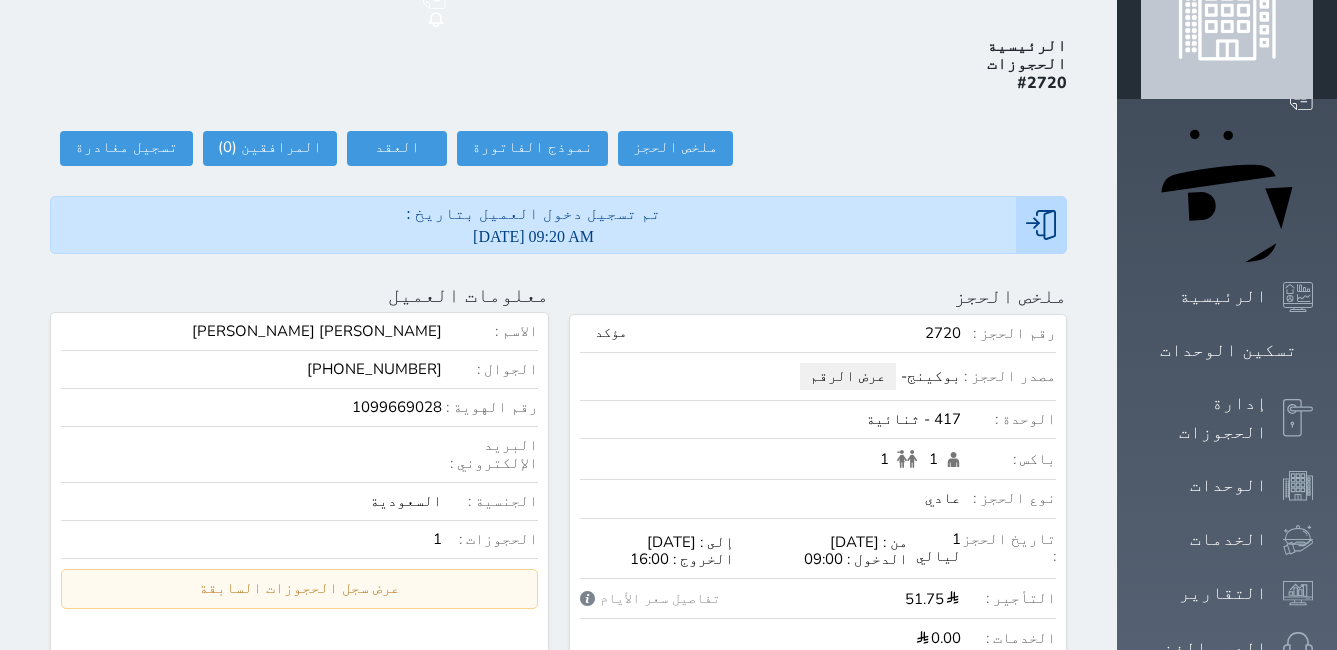 scroll, scrollTop: 0, scrollLeft: 0, axis: both 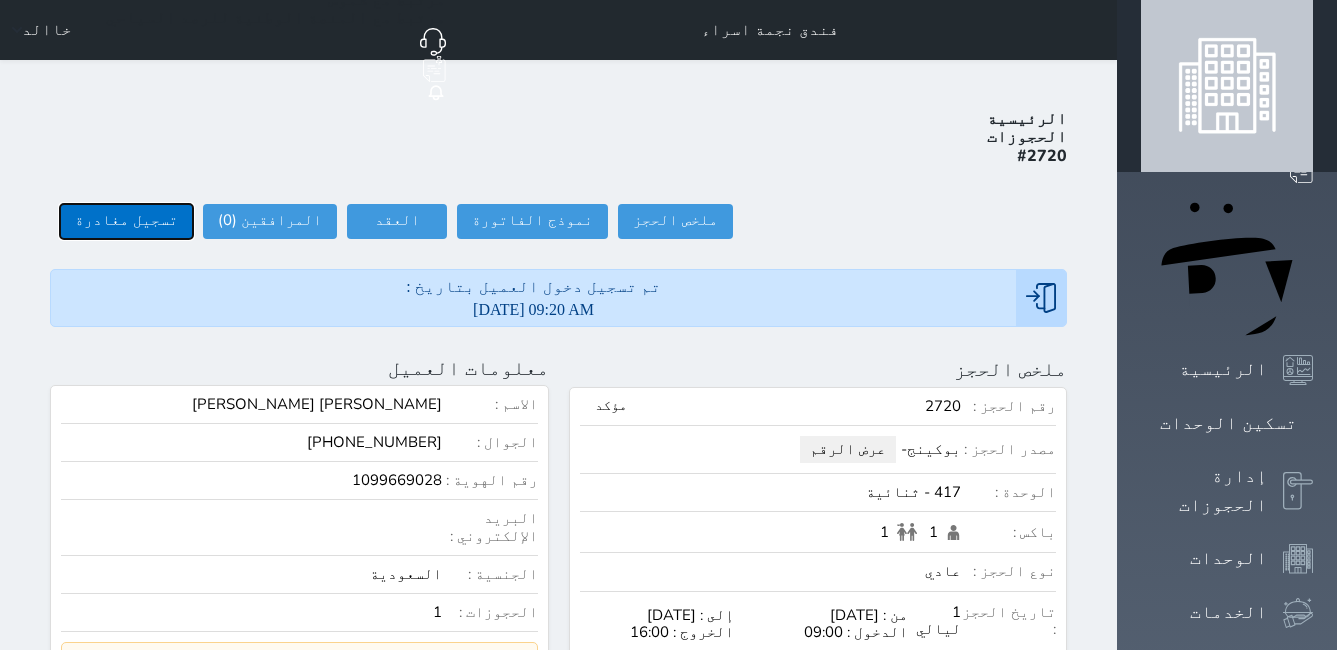 click on "تسجيل مغادرة" at bounding box center [126, 221] 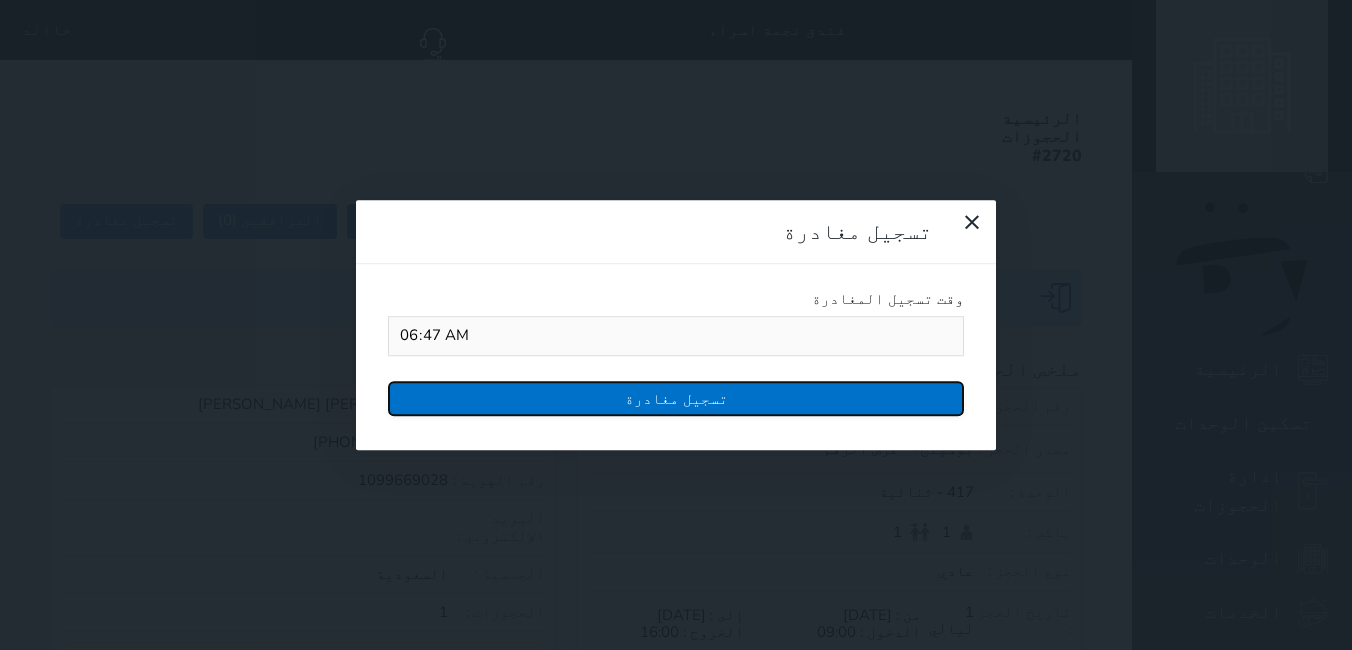 click on "تسجيل مغادرة" at bounding box center [676, 398] 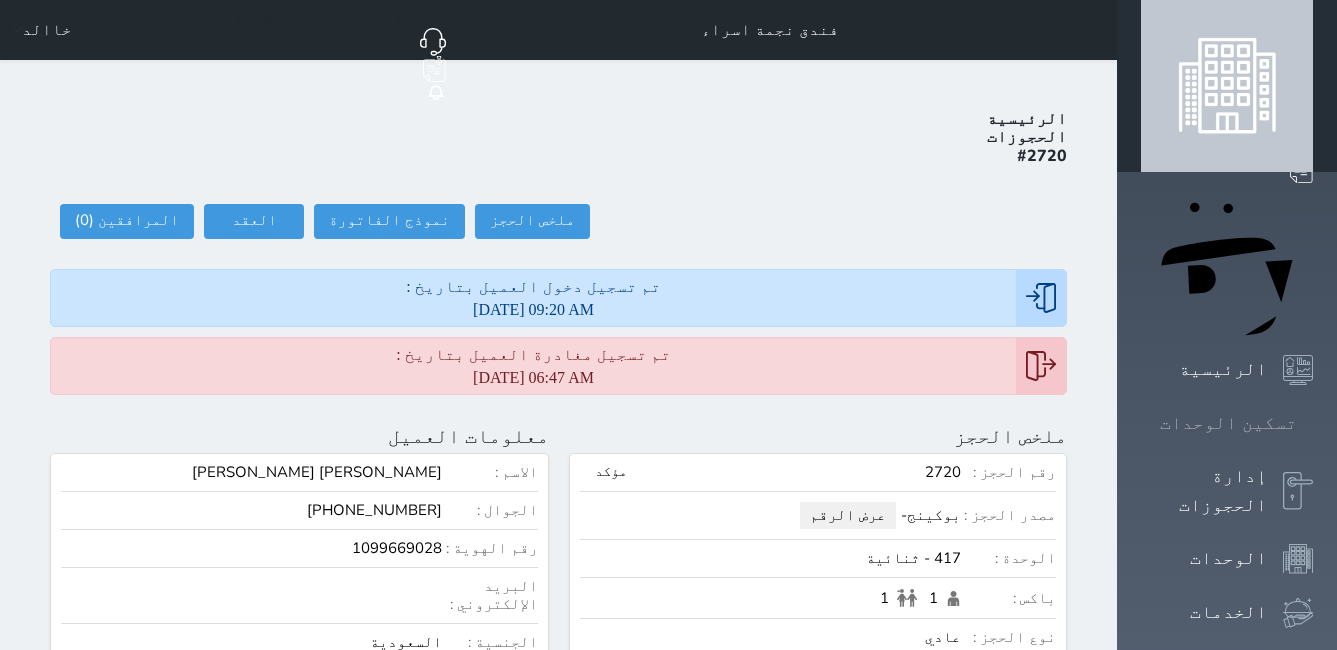 click on "تسكين الوحدات" at bounding box center (1228, 423) 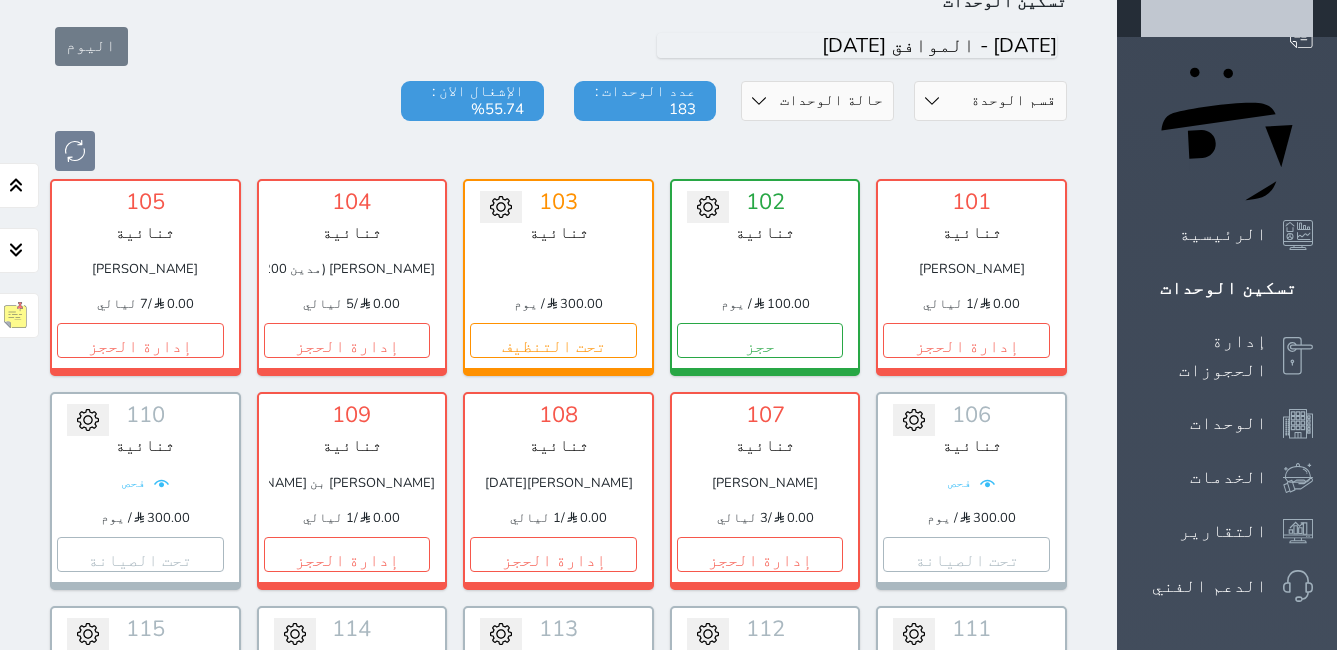 scroll, scrollTop: 100, scrollLeft: 0, axis: vertical 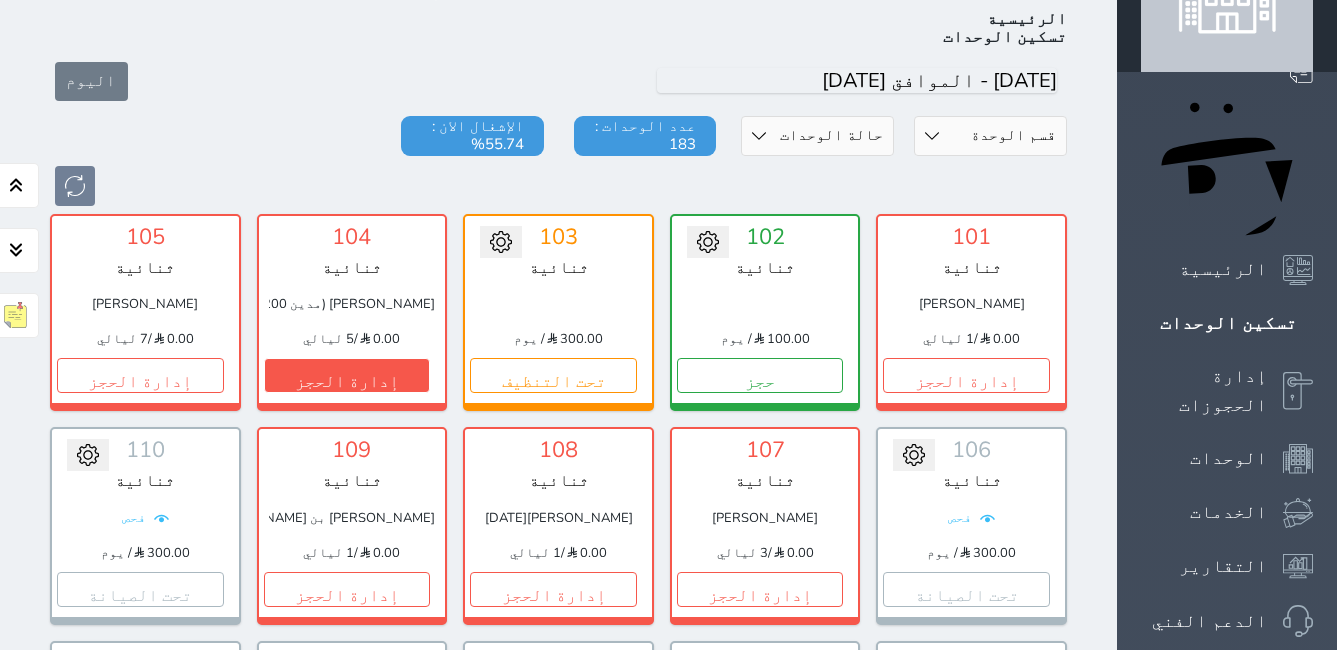 click on "تسكين الوحدات" at bounding box center [1227, 323] 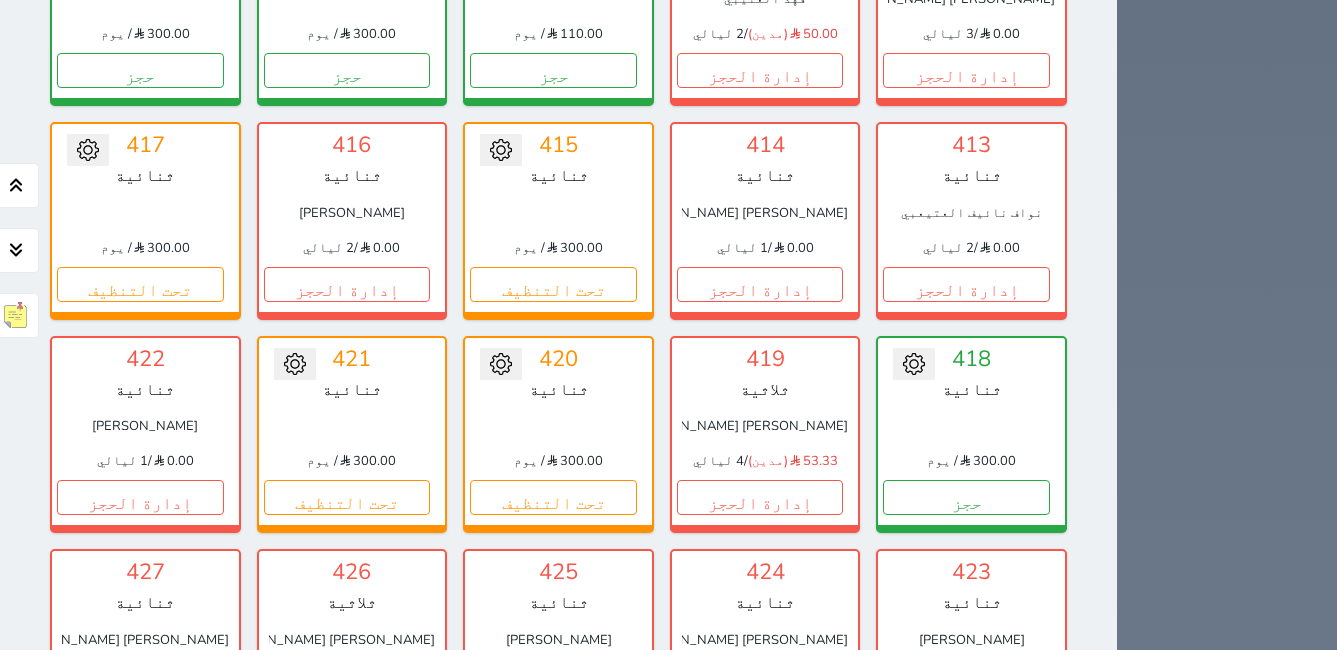 scroll, scrollTop: 5400, scrollLeft: 0, axis: vertical 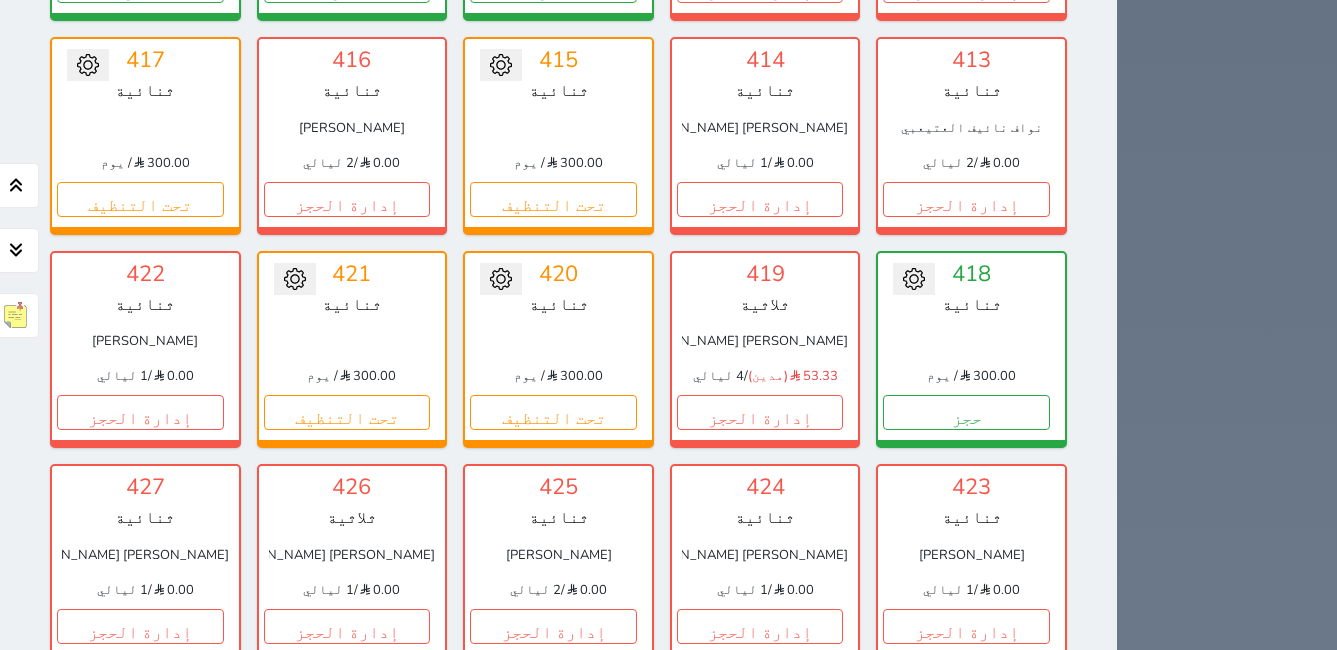click on "إدارة الحجز" at bounding box center (553, 1693) 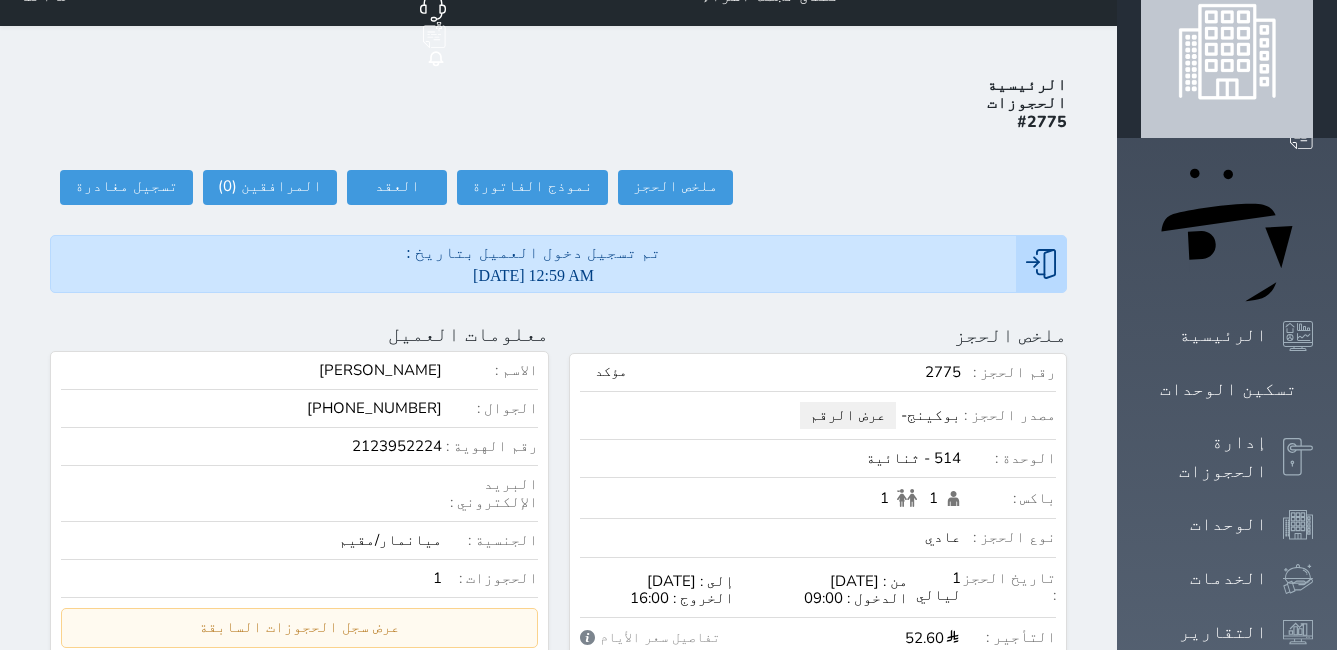 scroll, scrollTop: 0, scrollLeft: 0, axis: both 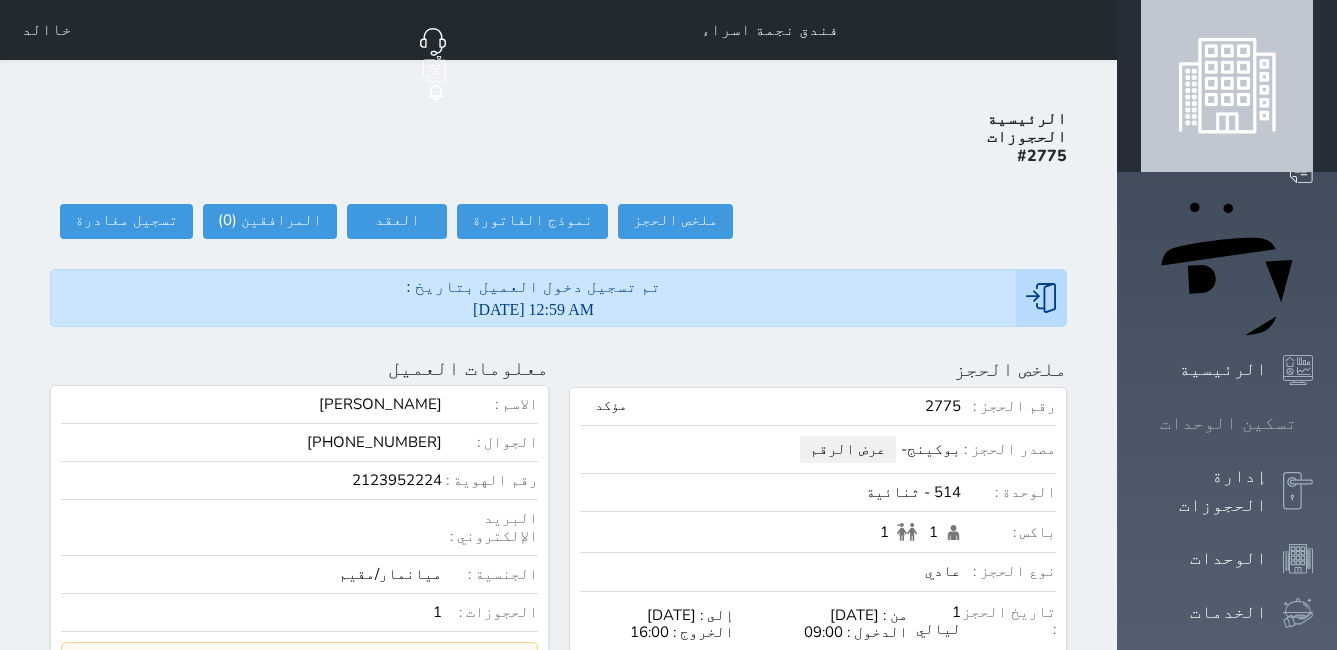click 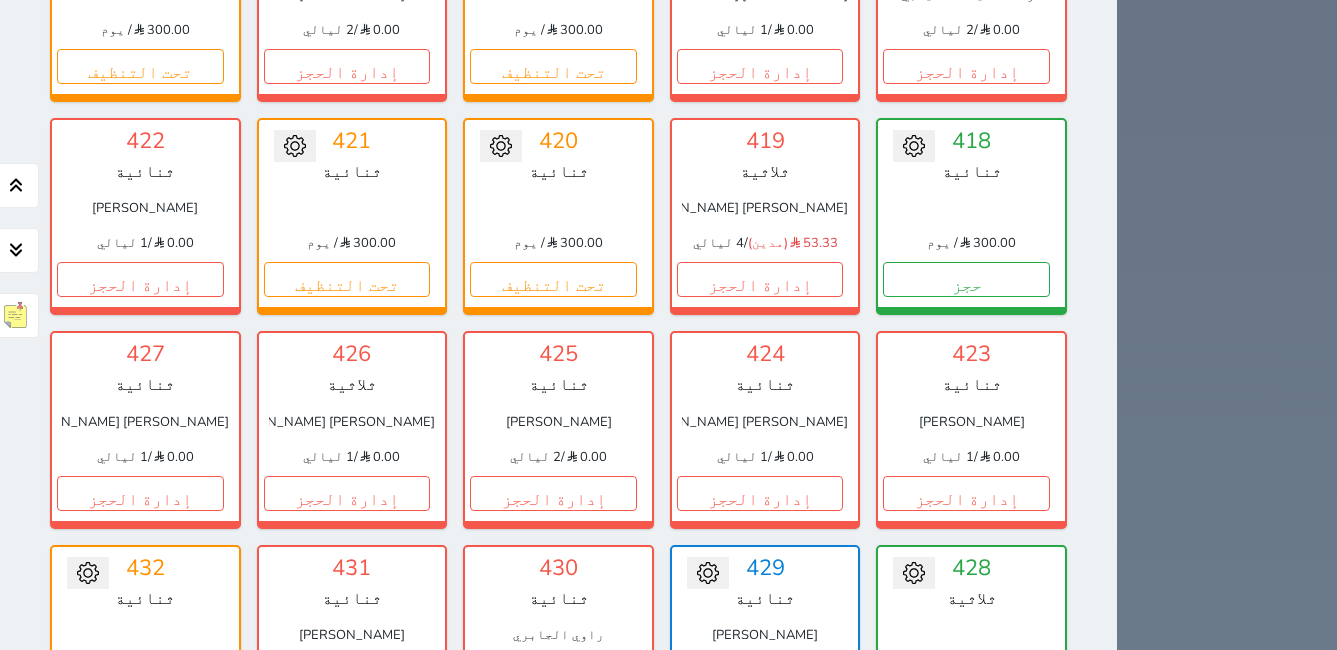 scroll, scrollTop: 5568, scrollLeft: 0, axis: vertical 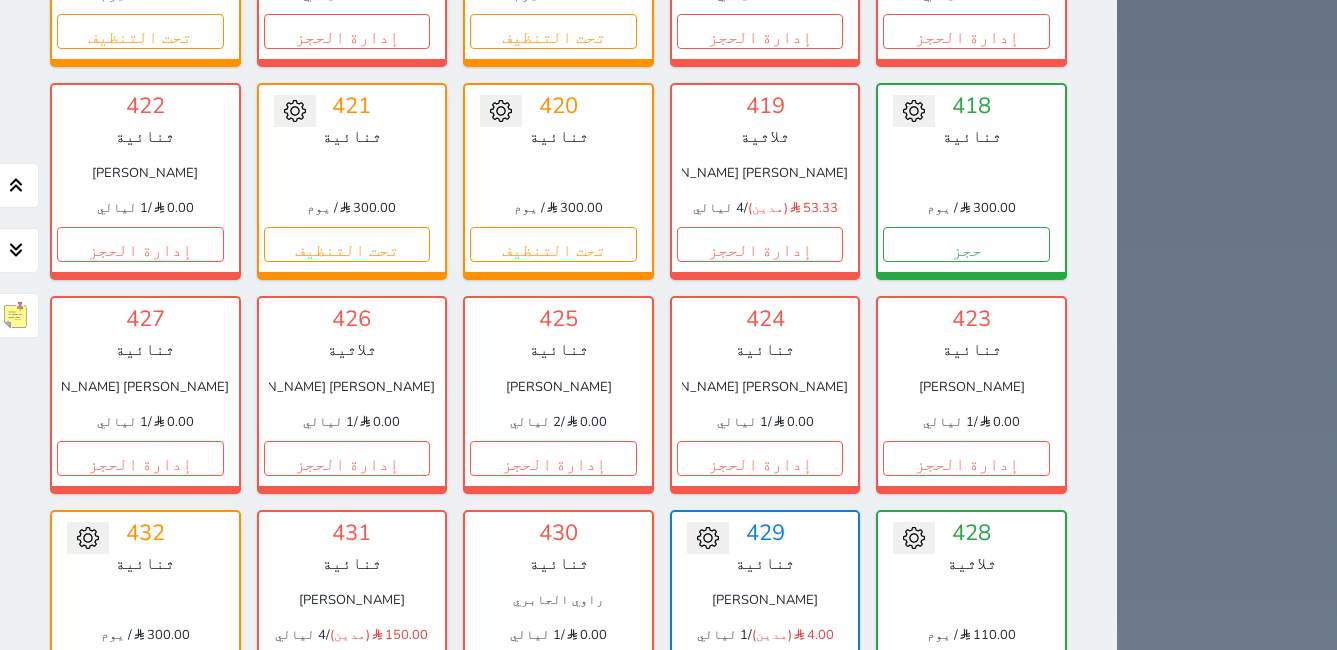 click on "إدارة الحجز" at bounding box center (553, 1525) 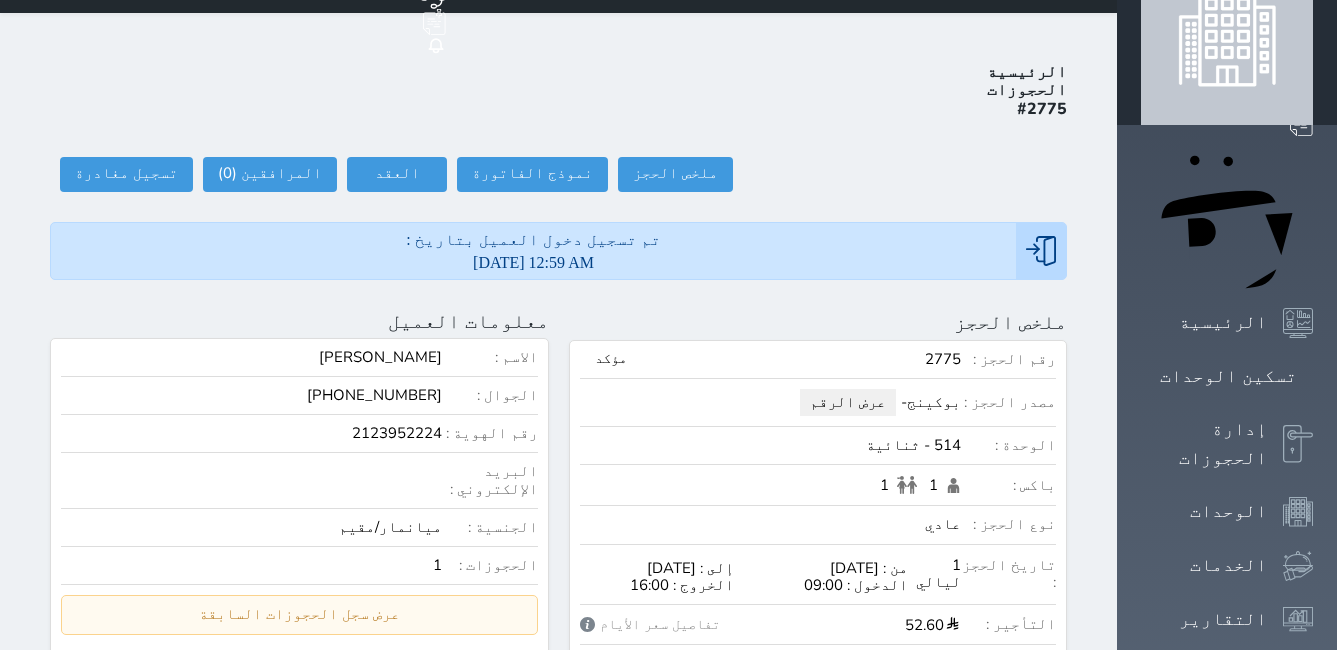 scroll, scrollTop: 0, scrollLeft: 0, axis: both 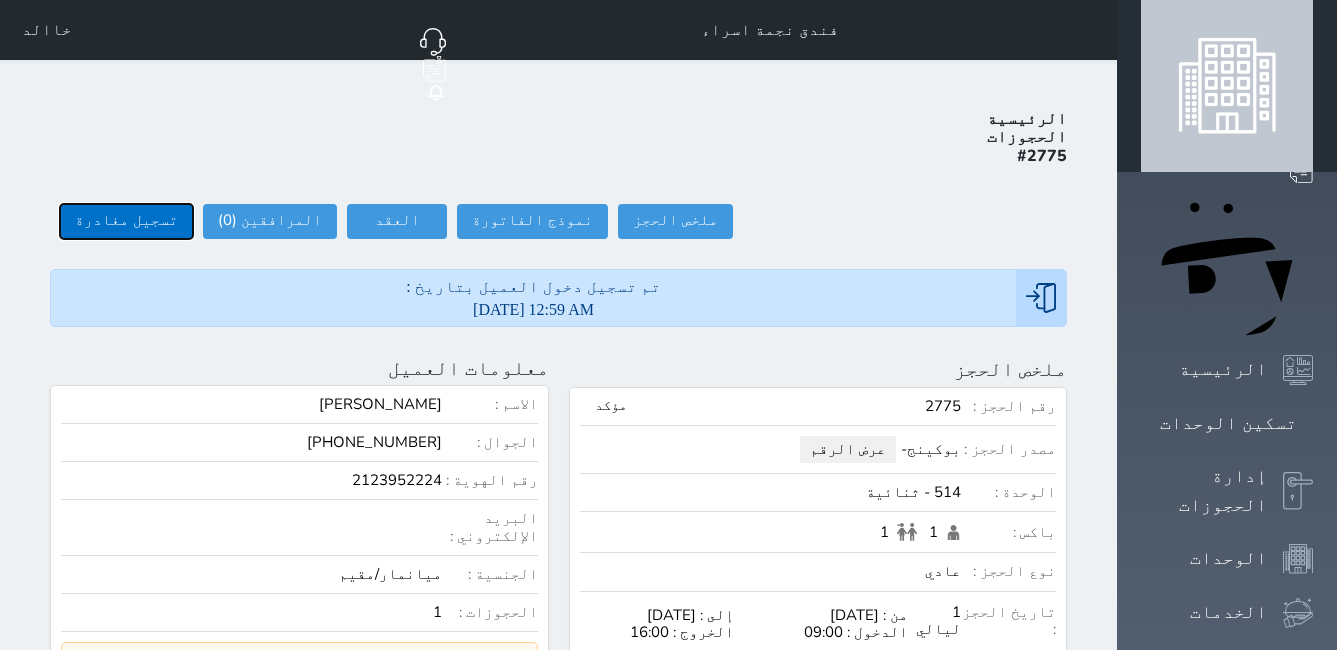 click on "تسجيل مغادرة" at bounding box center [126, 221] 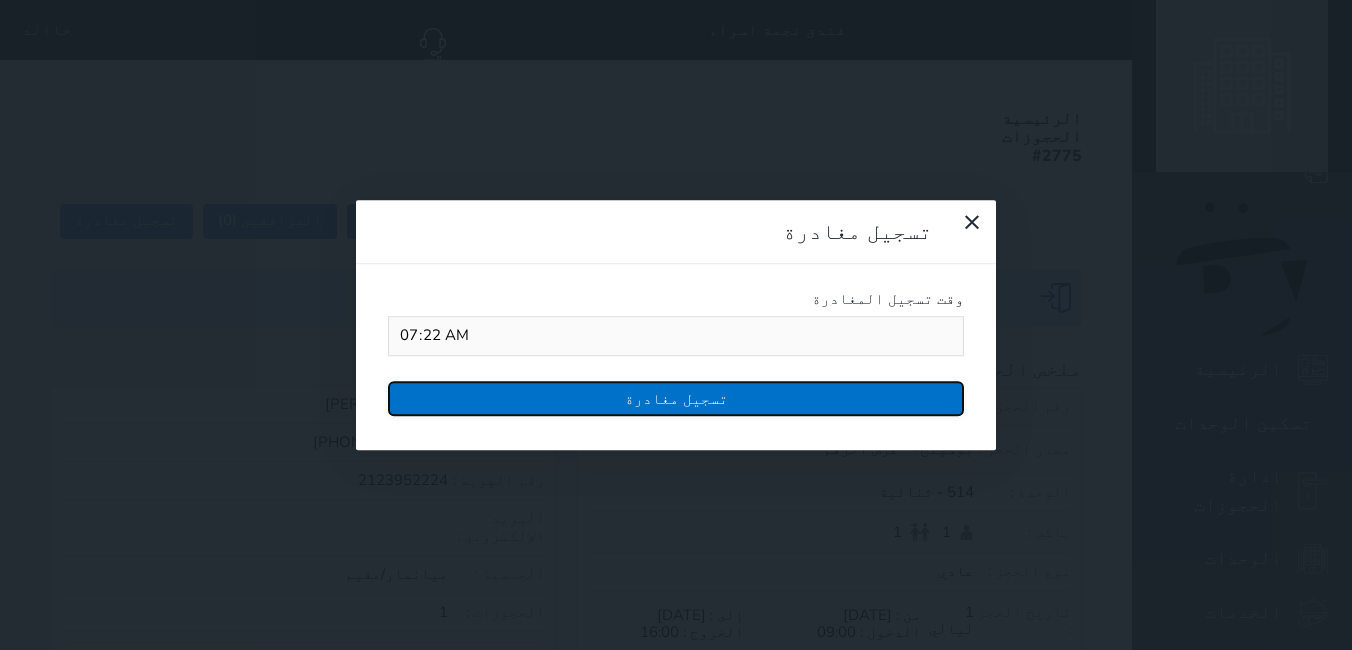 click on "تسجيل مغادرة" at bounding box center [676, 398] 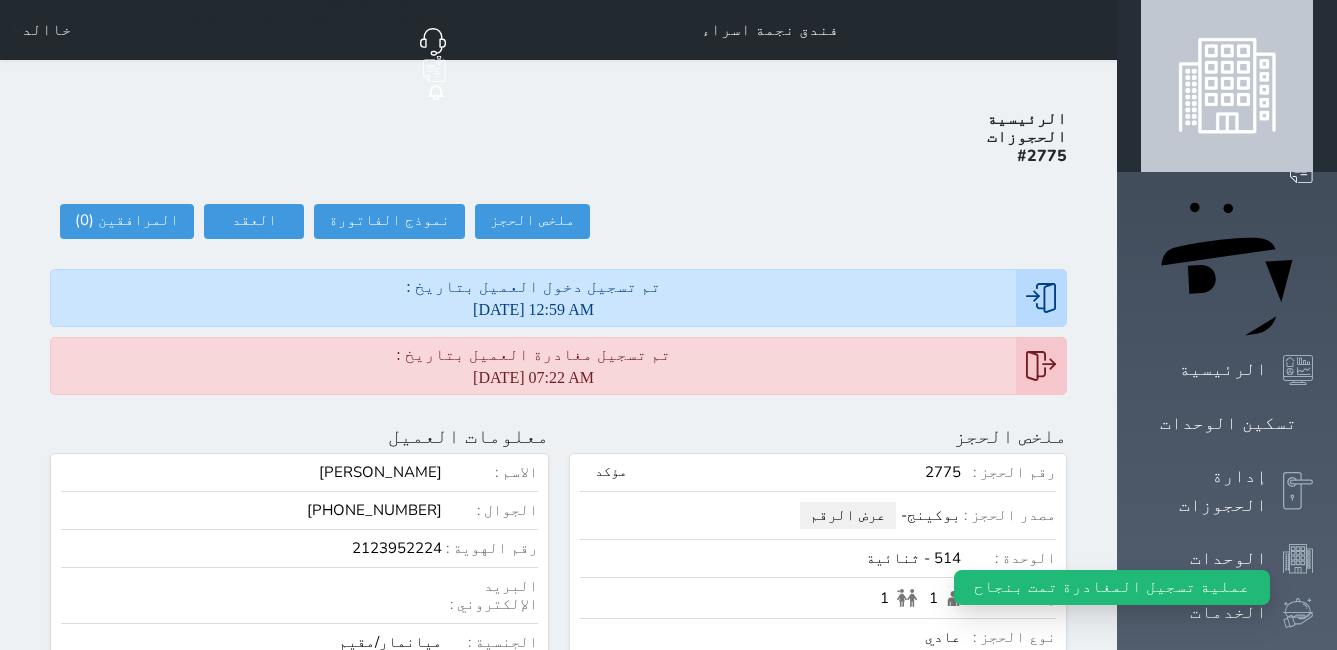 click on "خاالد" at bounding box center [38, 30] 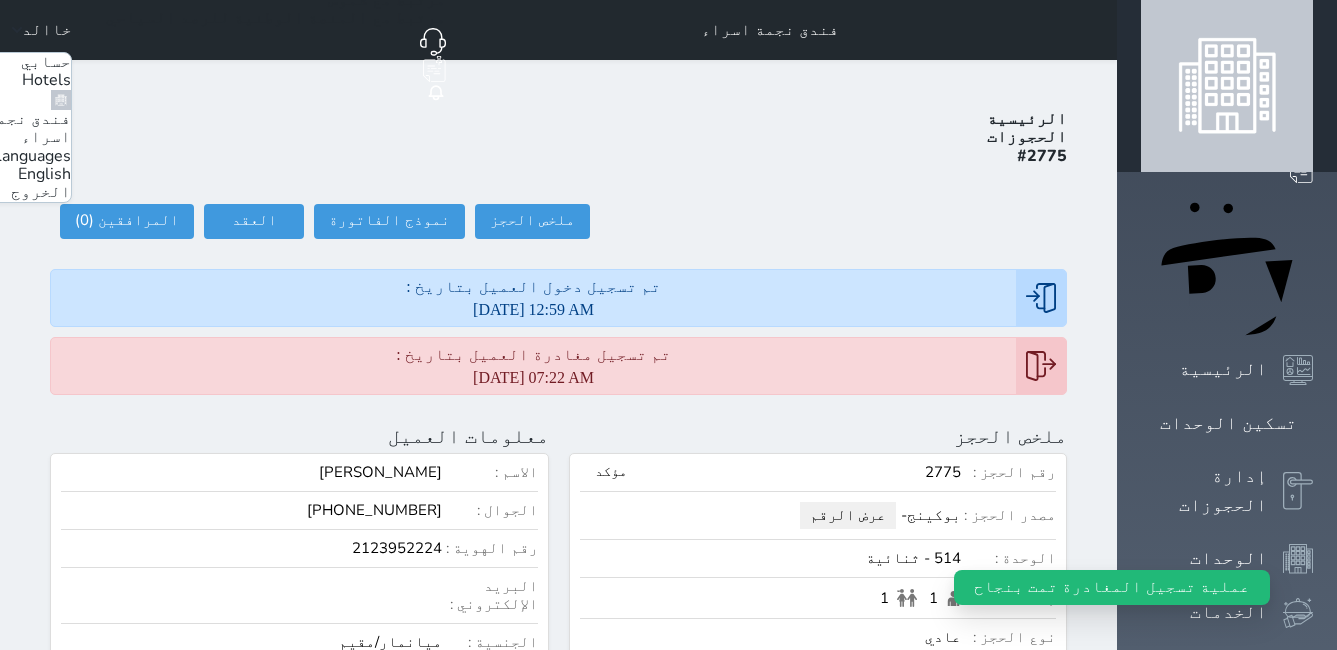 click on "الخروج" at bounding box center (41, 192) 